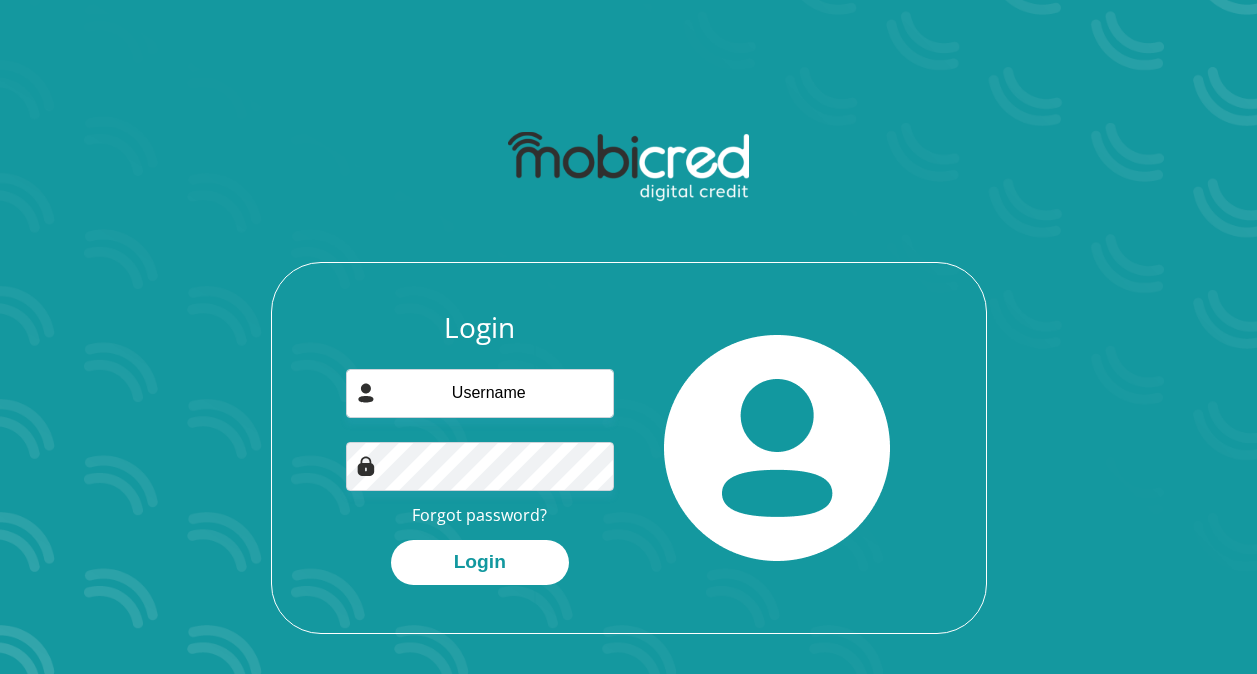 scroll, scrollTop: 0, scrollLeft: 0, axis: both 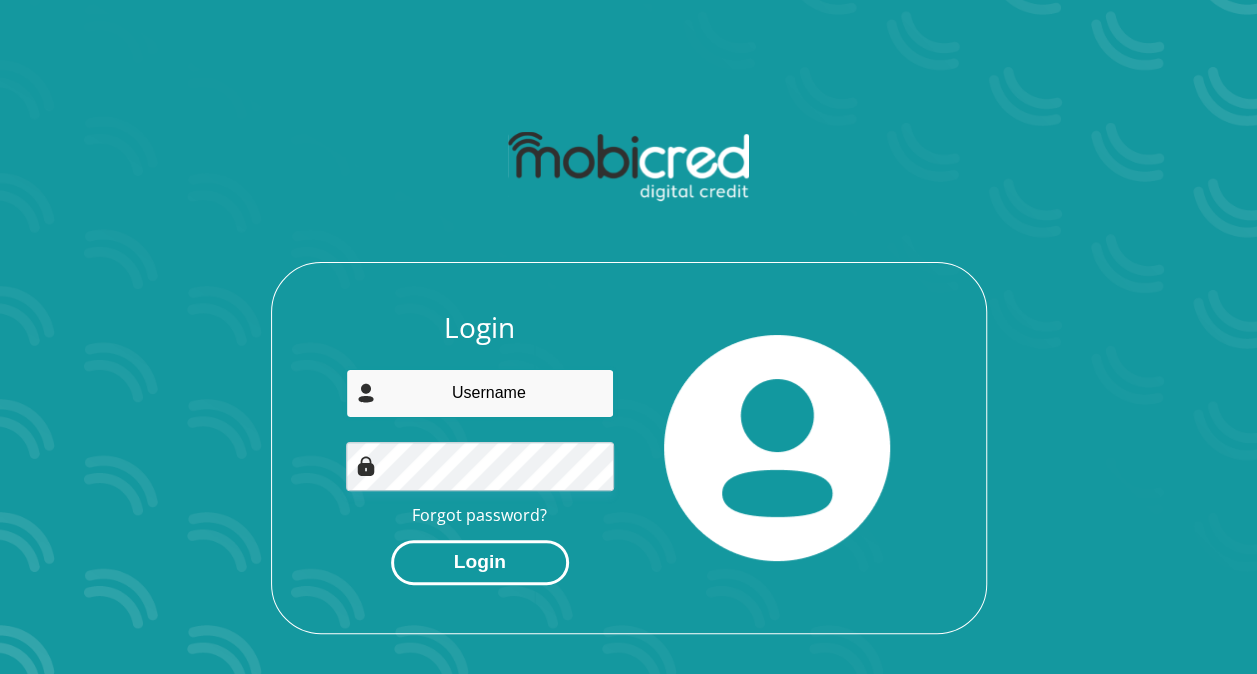 type on "[EMAIL]" 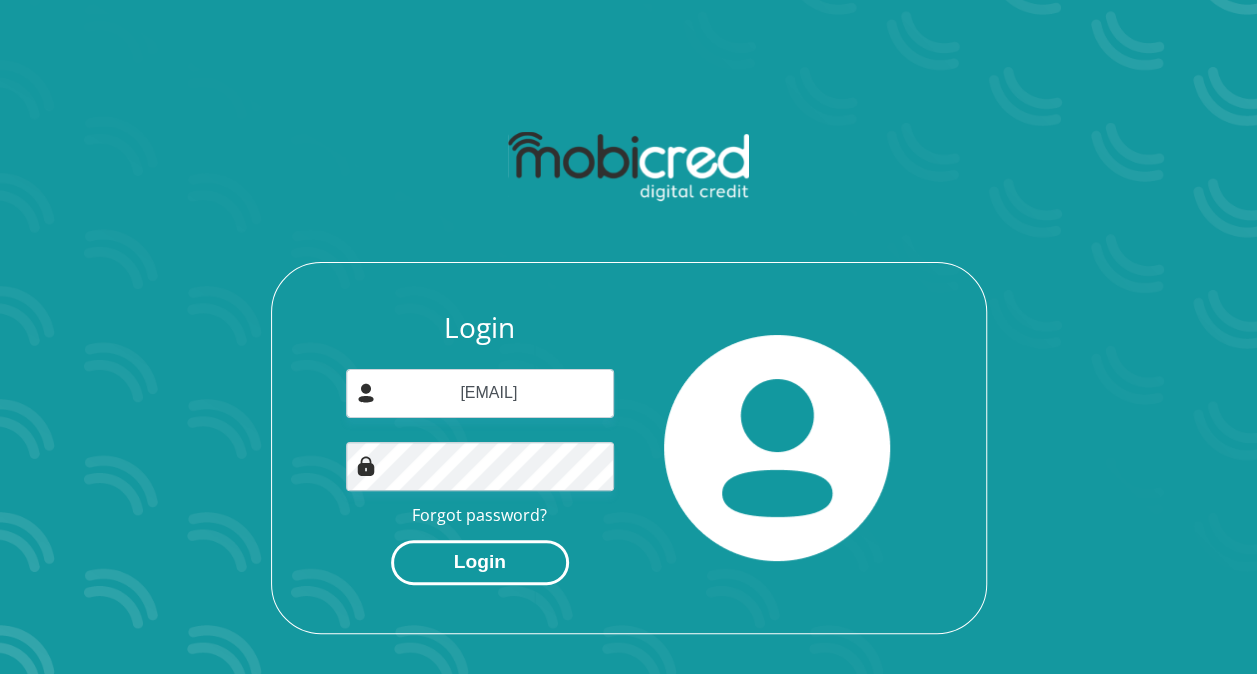 click on "Login" at bounding box center (480, 562) 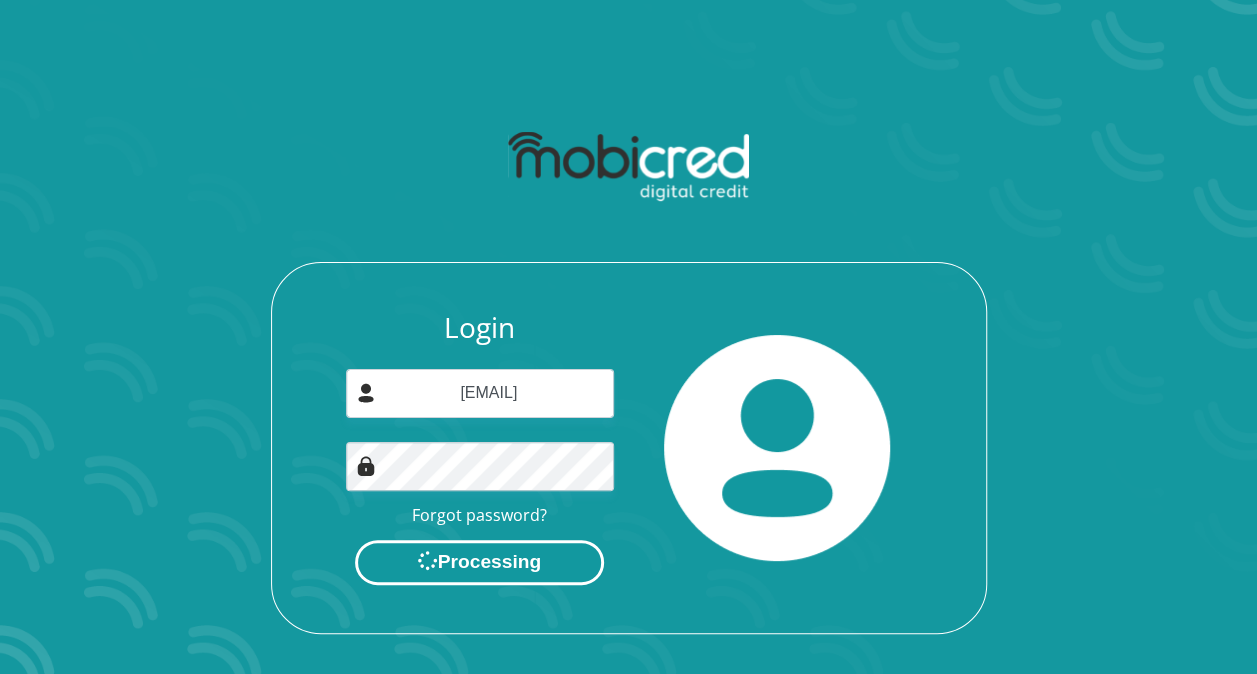 scroll, scrollTop: 0, scrollLeft: 0, axis: both 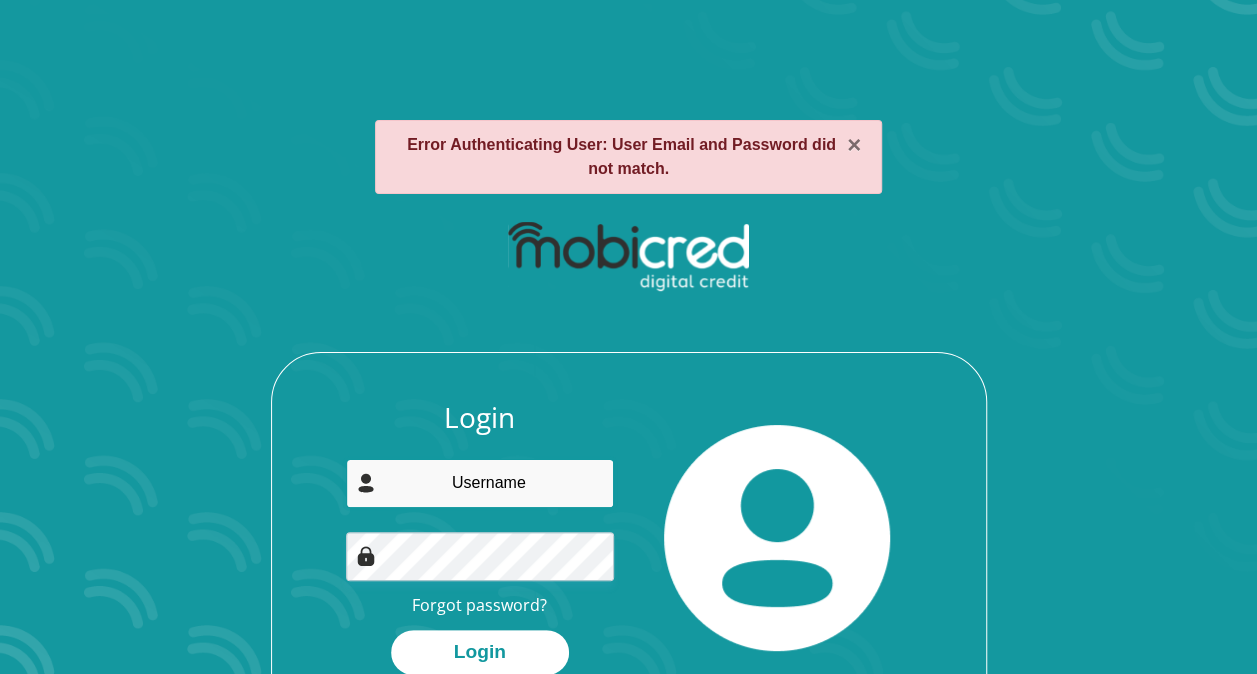 type on "[EMAIL]" 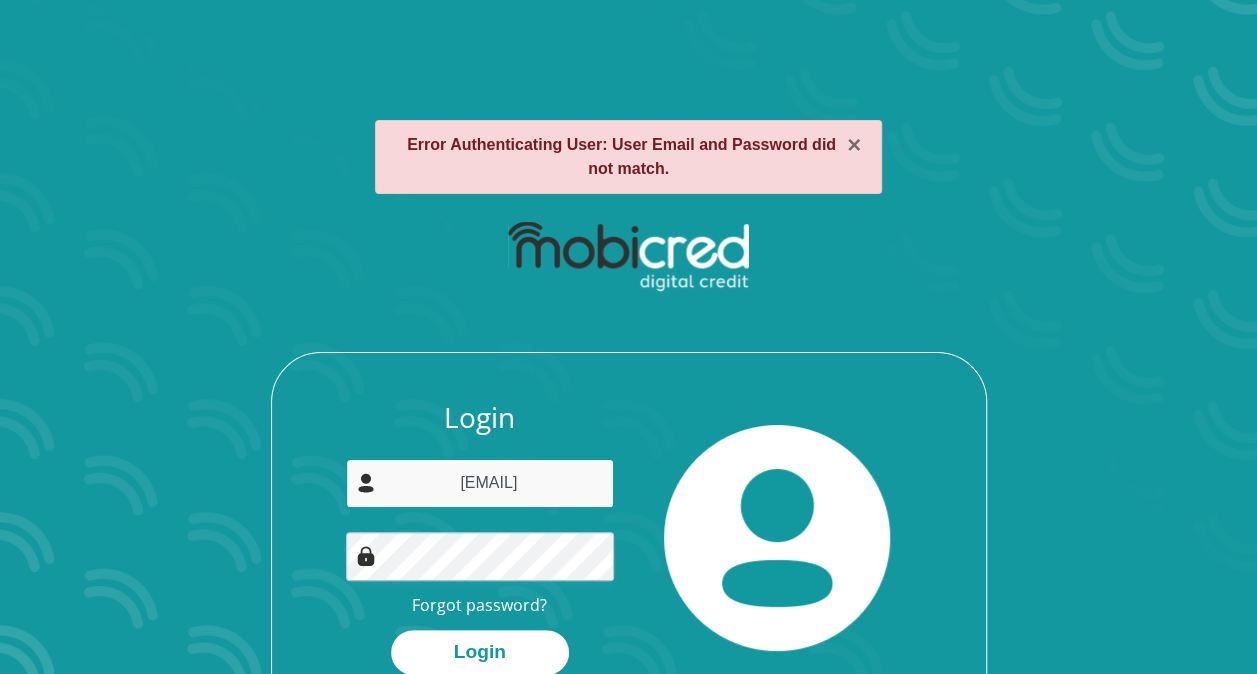 click on "[EMAIL]" at bounding box center (480, 483) 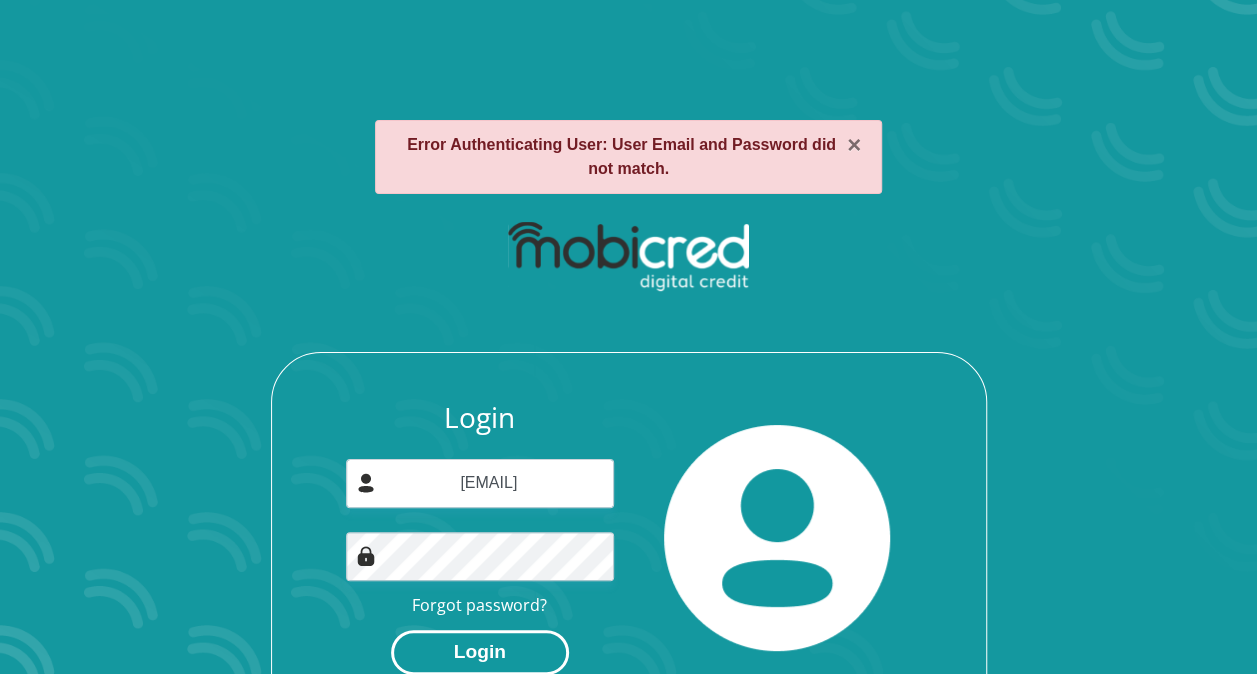click on "Login" at bounding box center [480, 652] 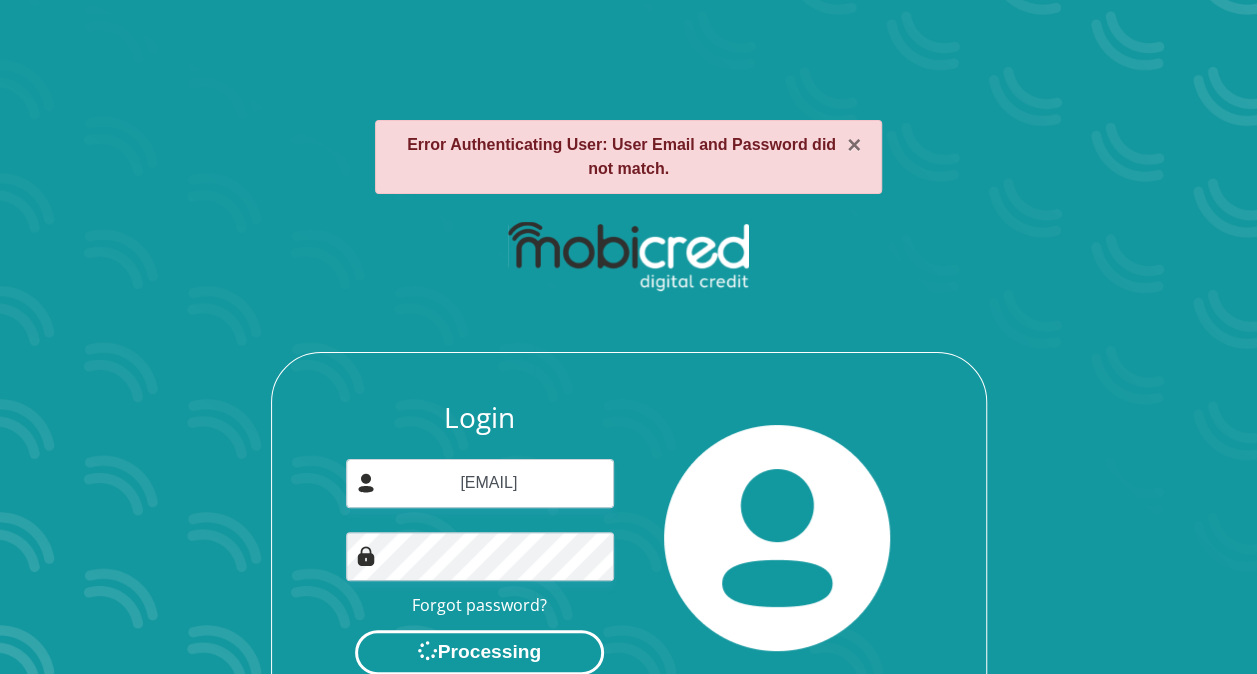 scroll, scrollTop: 0, scrollLeft: 0, axis: both 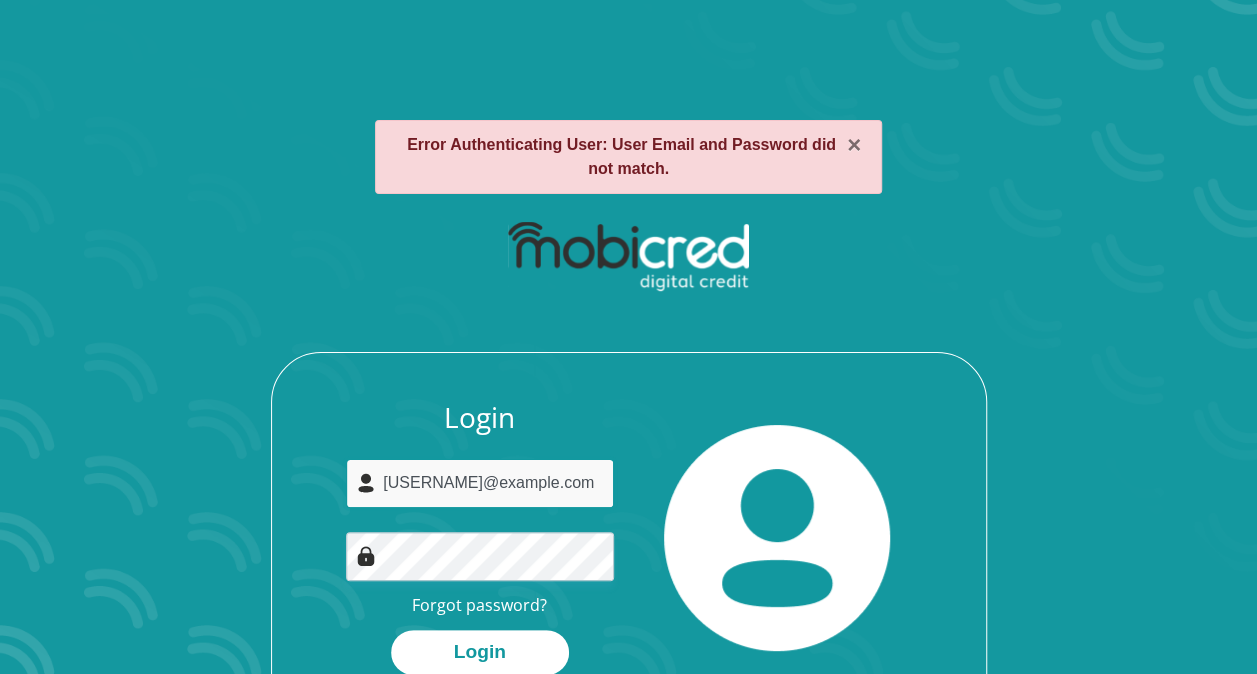 click on "[USERNAME]@example.com" at bounding box center [480, 483] 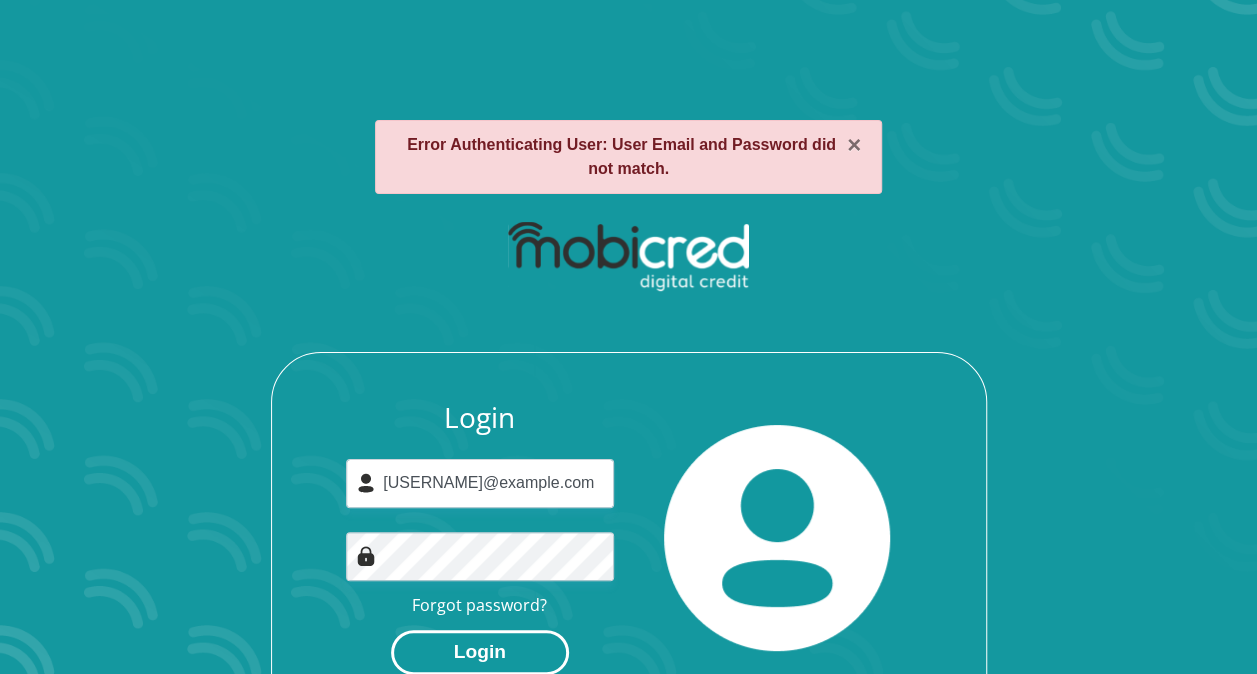 click on "Login" at bounding box center (480, 652) 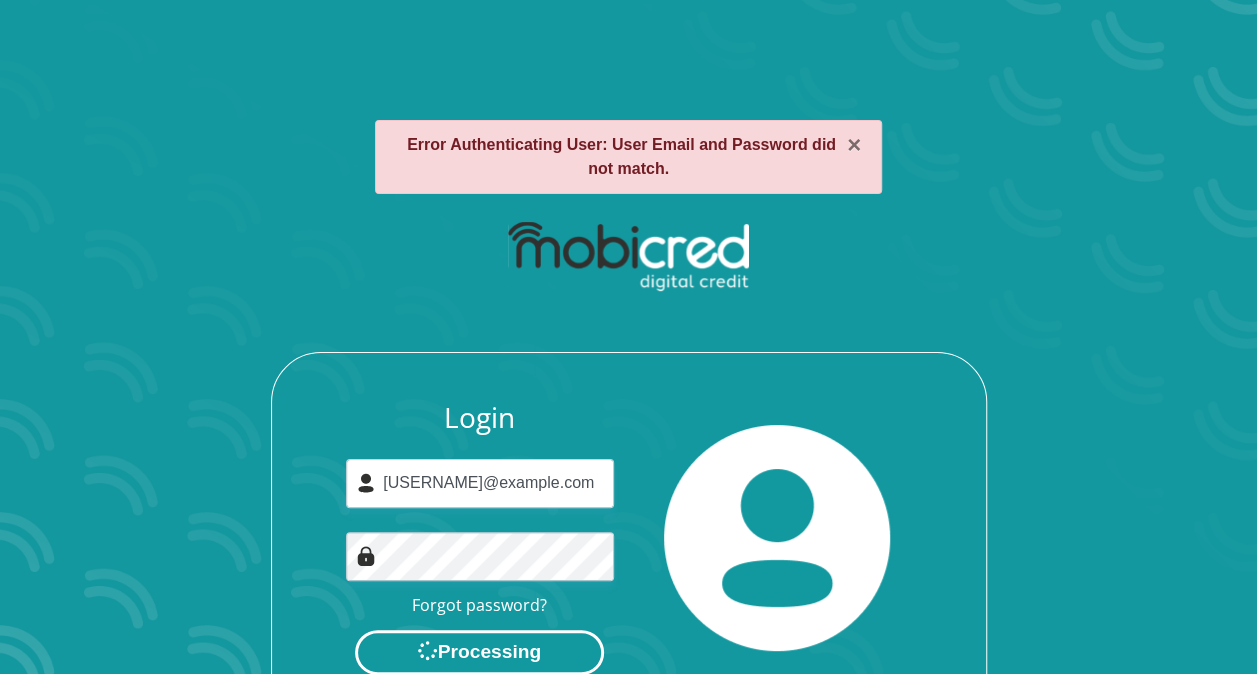 scroll, scrollTop: 0, scrollLeft: 0, axis: both 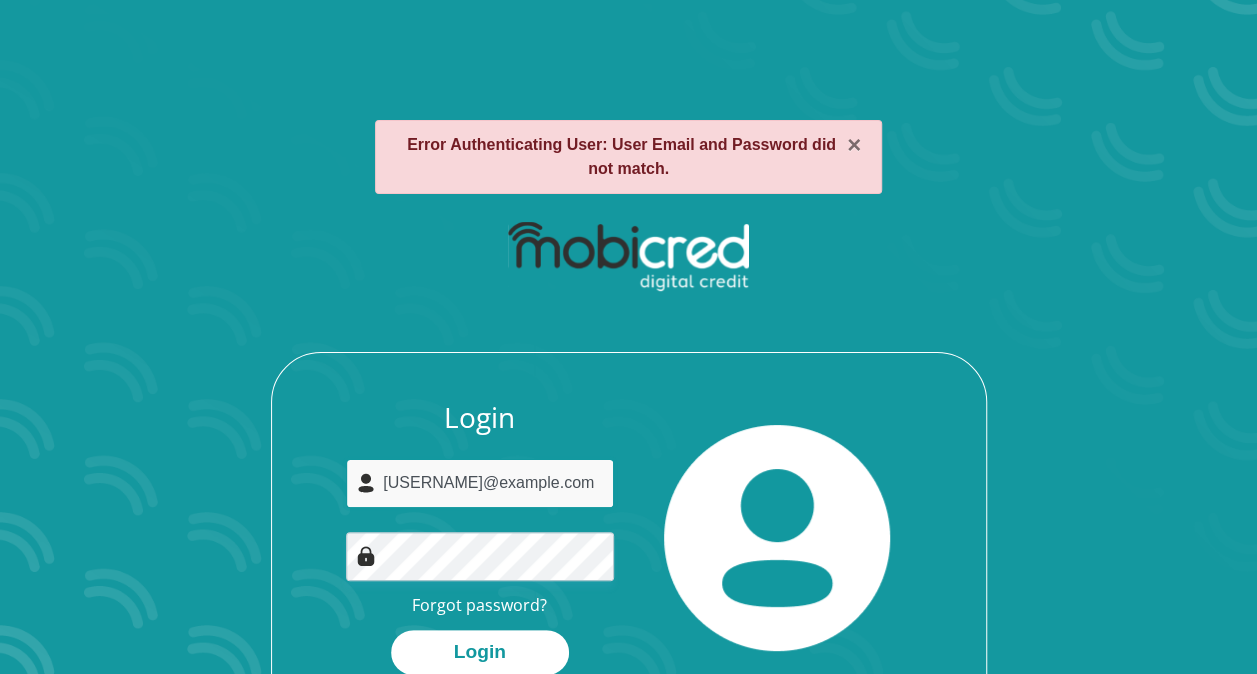 click on "[USERNAME]@example.com" at bounding box center [480, 483] 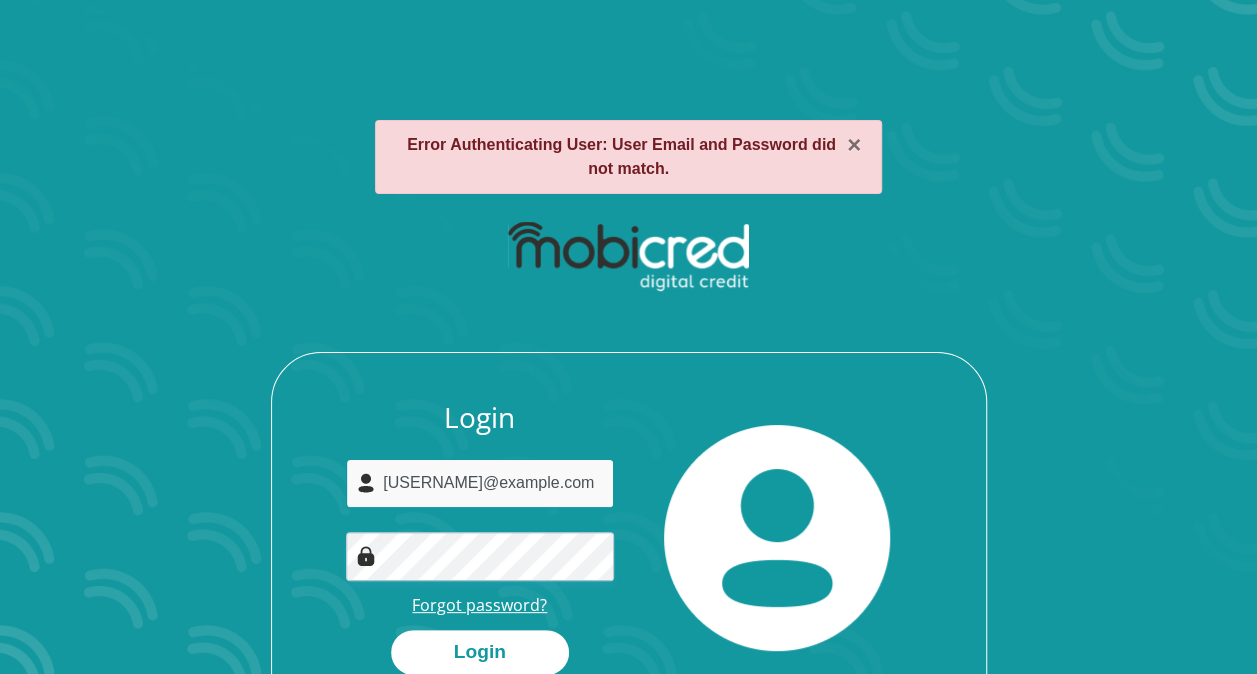 type on "[USERNAME]@example.com" 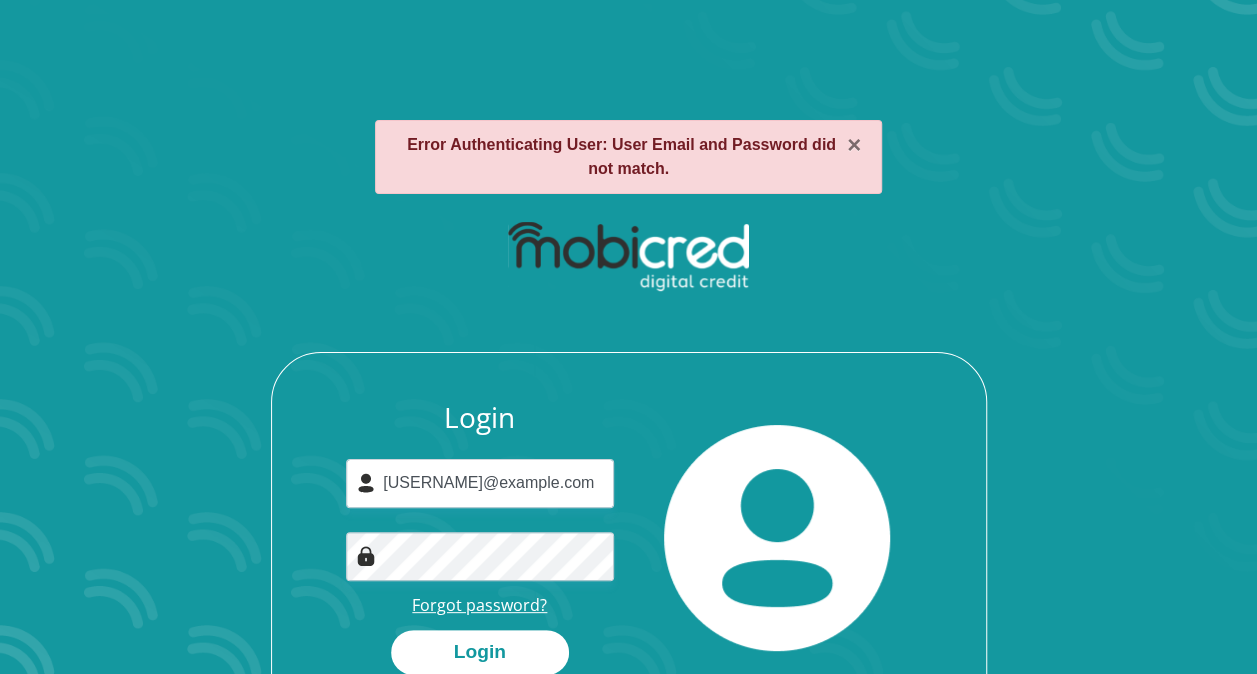 click on "Forgot password?" at bounding box center (479, 605) 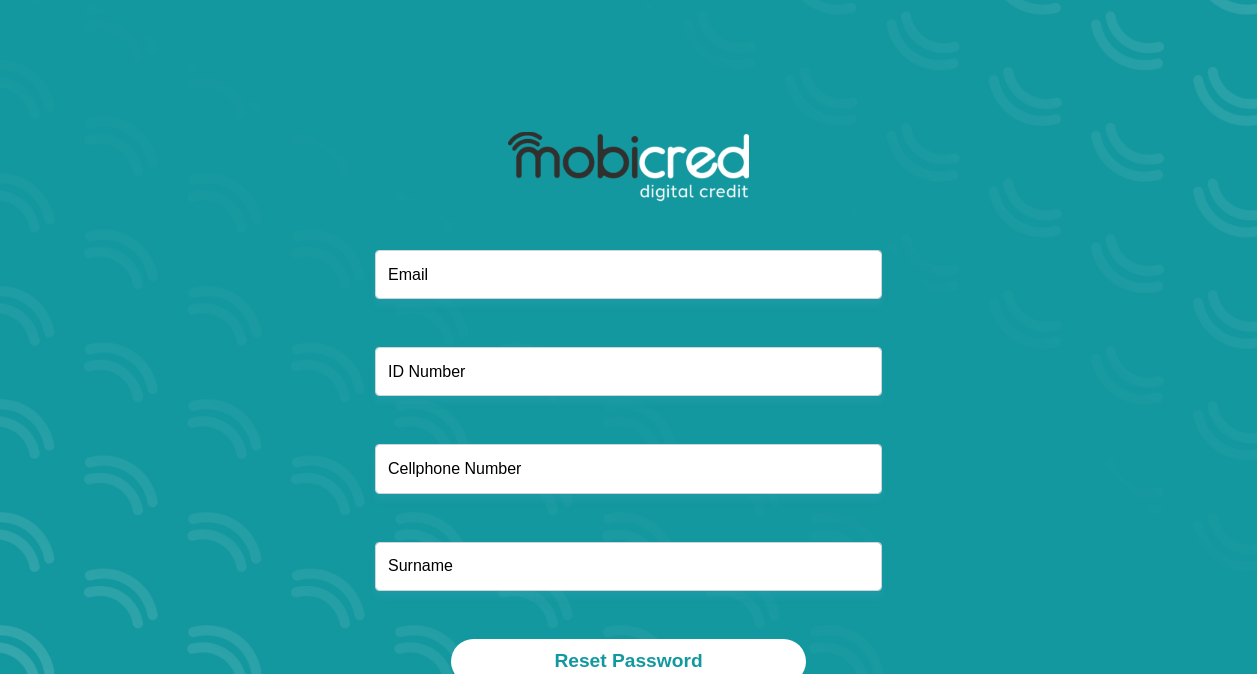 scroll, scrollTop: 0, scrollLeft: 0, axis: both 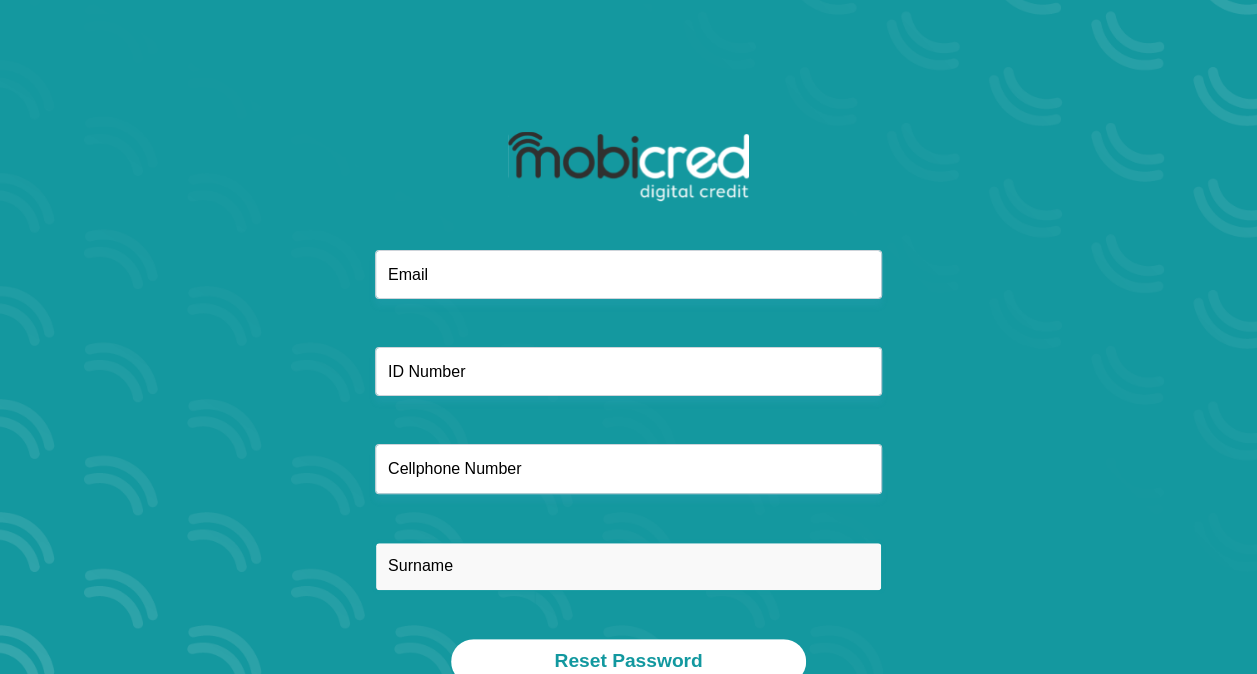 click at bounding box center (628, 566) 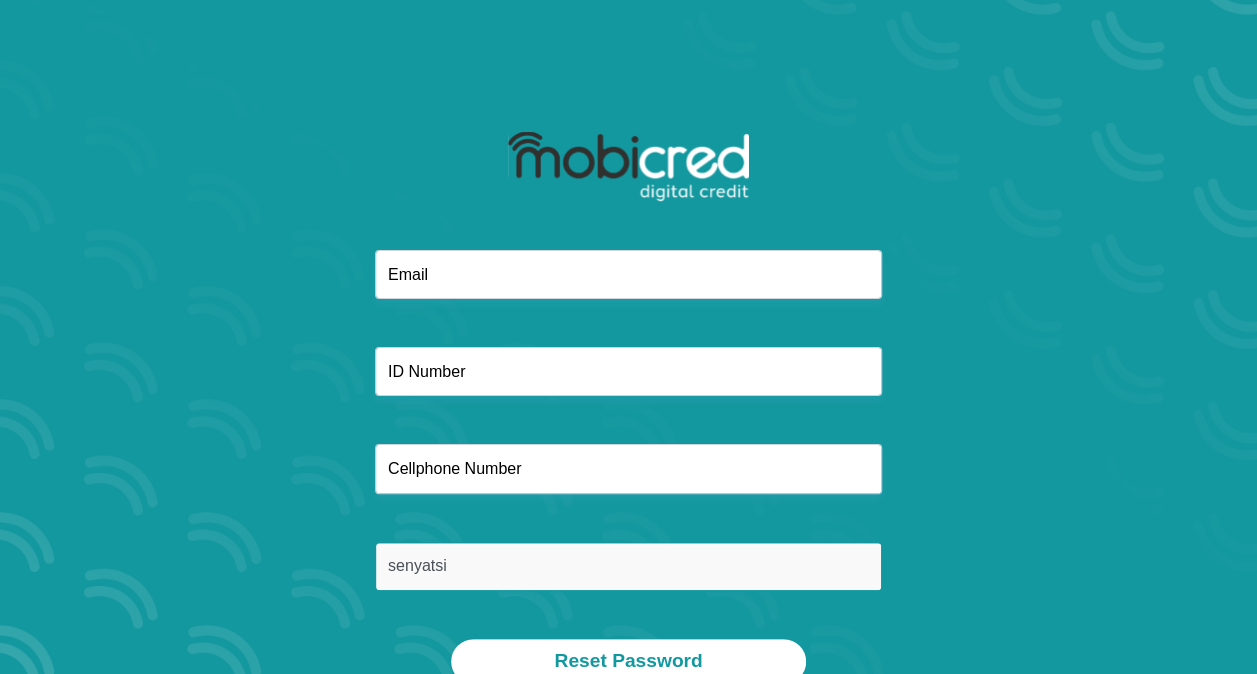 type on "tlousenyatsi0722@gmail.com" 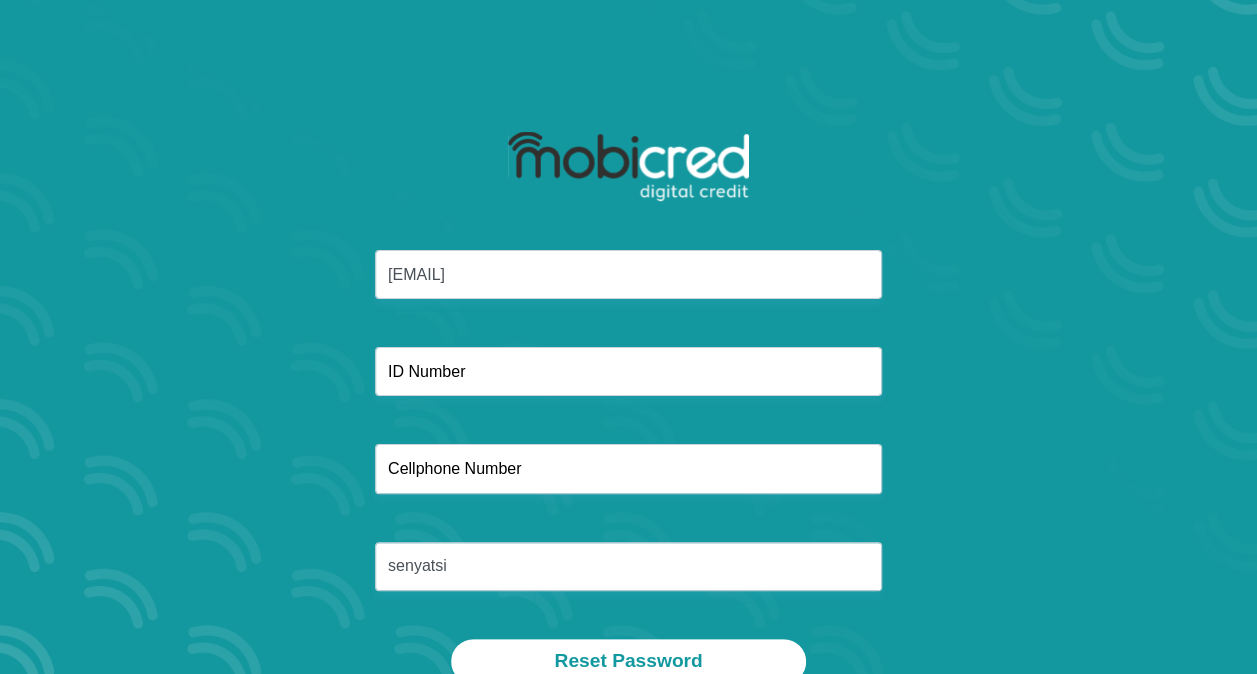 type on "0825150101" 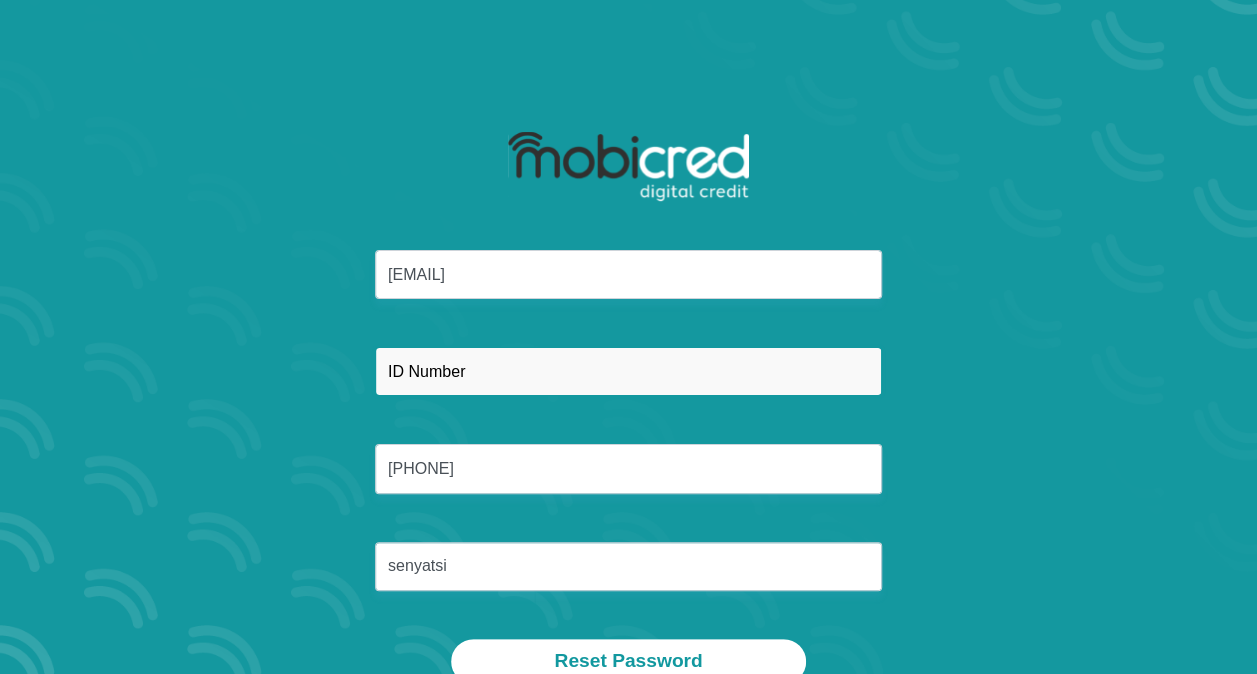 click at bounding box center [628, 371] 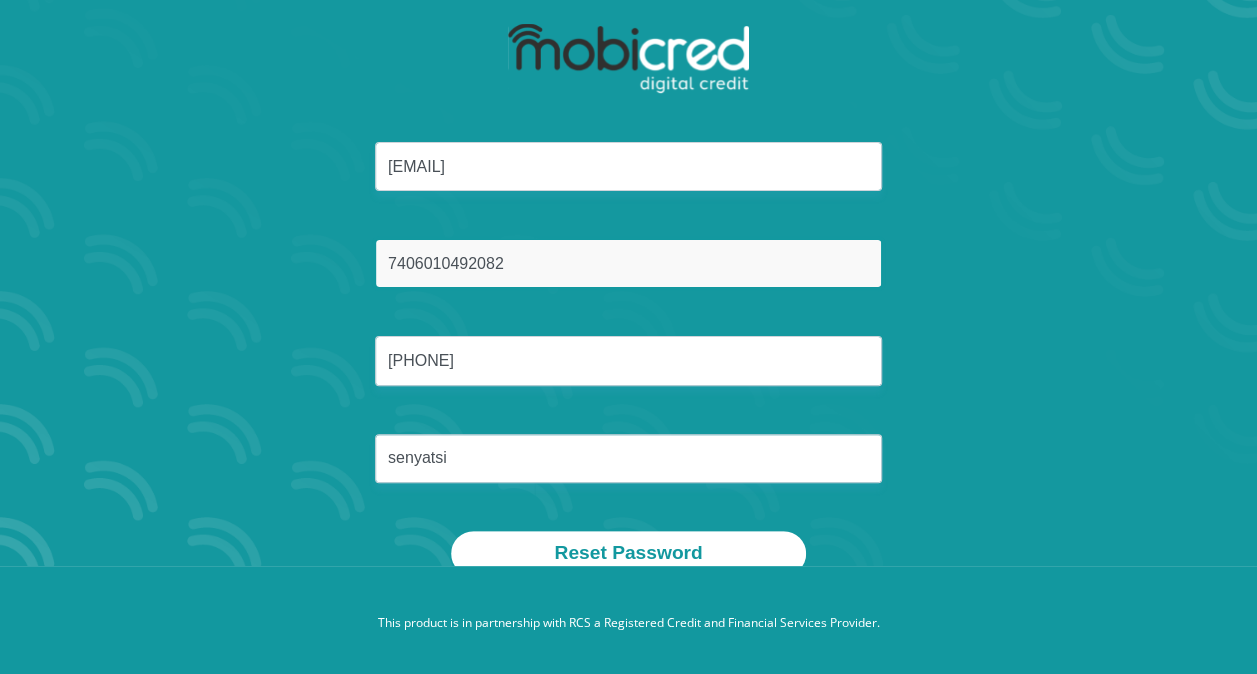 scroll, scrollTop: 114, scrollLeft: 0, axis: vertical 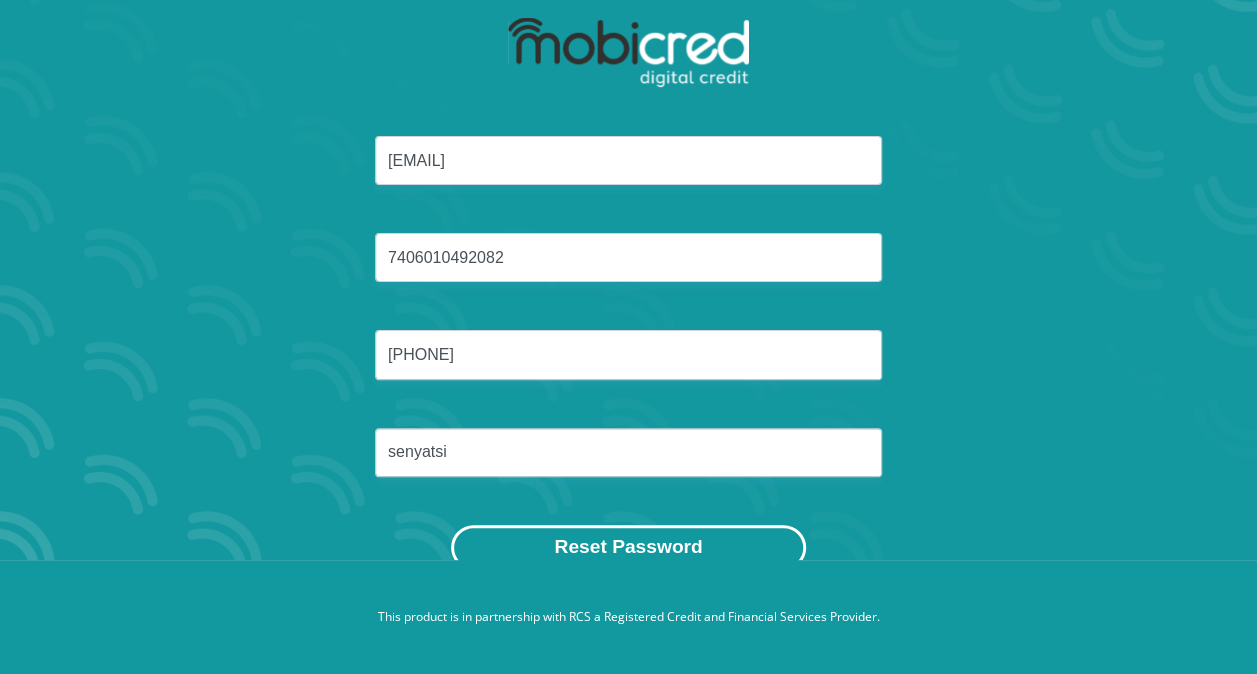 click on "Reset Password" at bounding box center (628, 547) 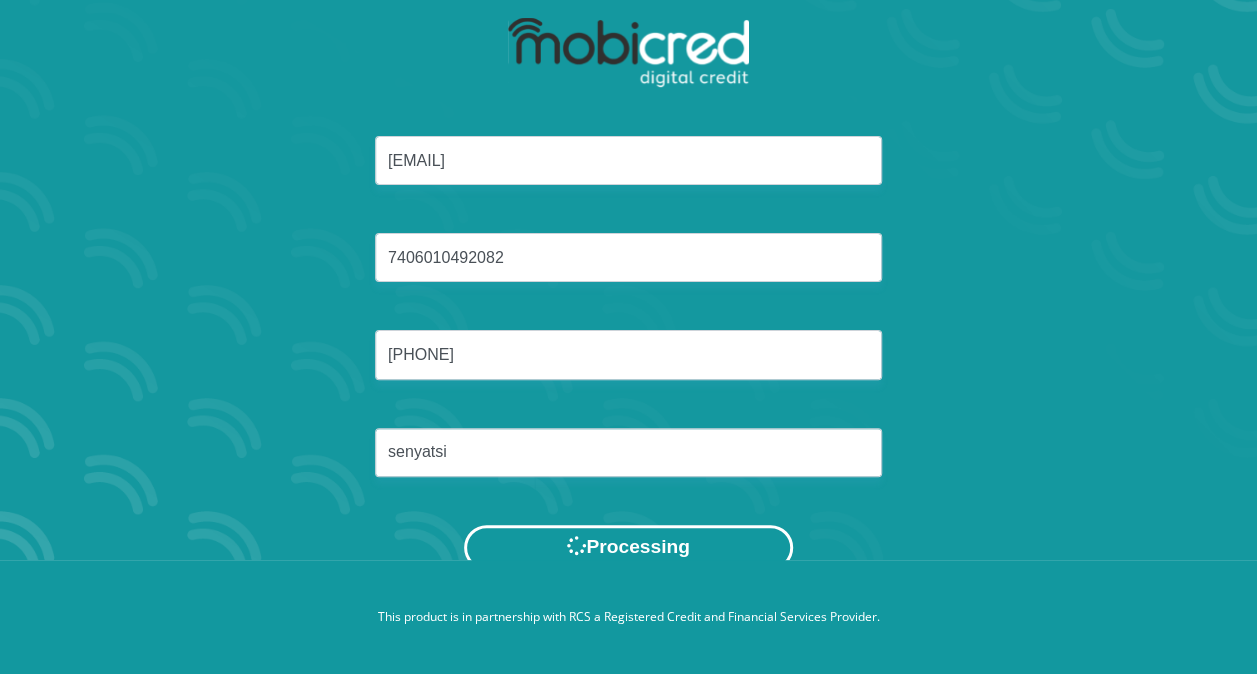 scroll, scrollTop: 0, scrollLeft: 0, axis: both 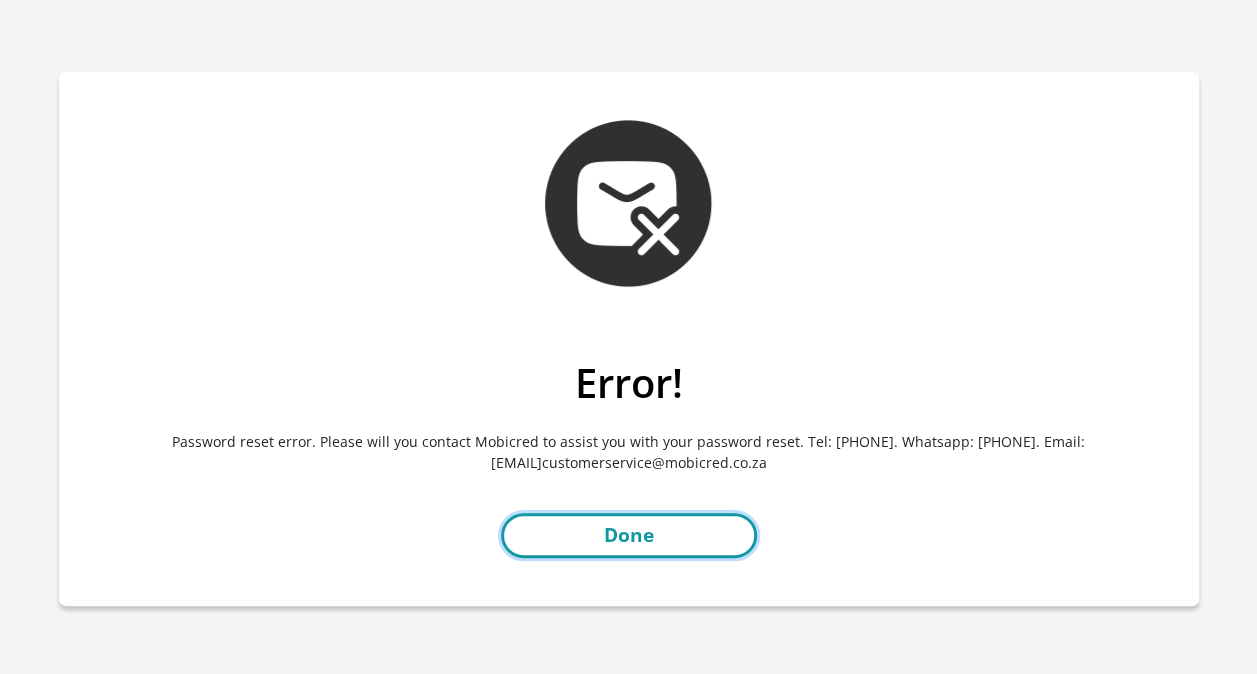 drag, startPoint x: 0, startPoint y: 0, endPoint x: 629, endPoint y: 539, distance: 828.34894 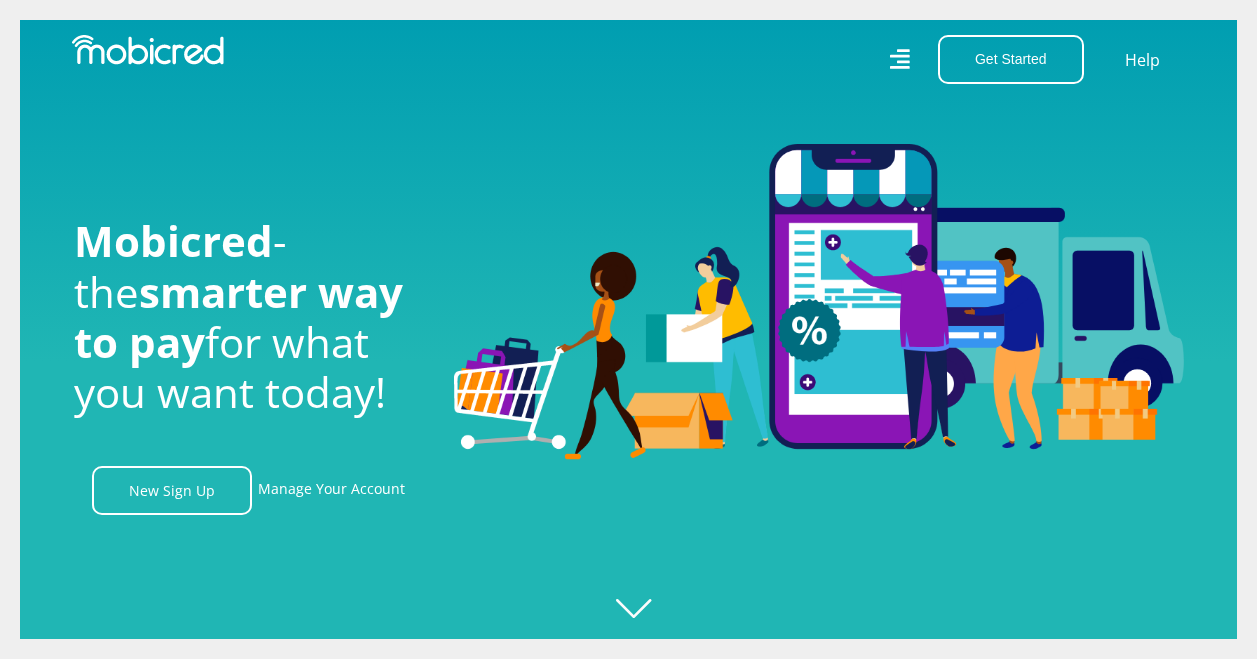 scroll, scrollTop: 0, scrollLeft: 0, axis: both 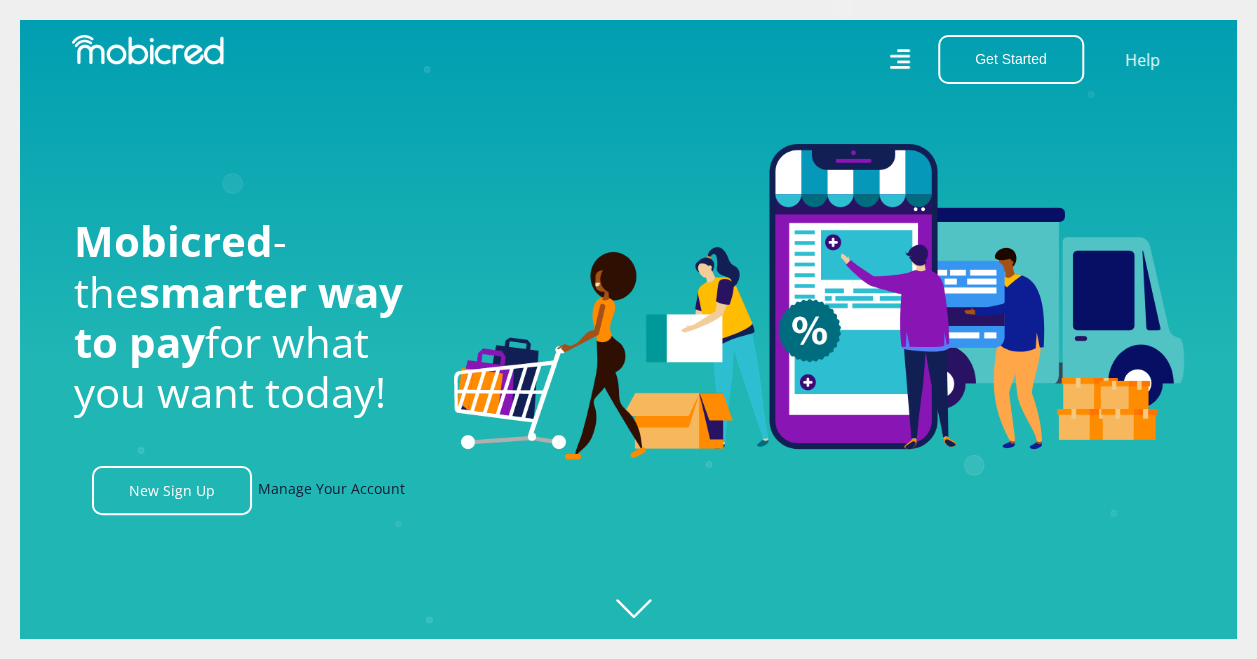 click on "Manage Your Account" at bounding box center [331, 490] 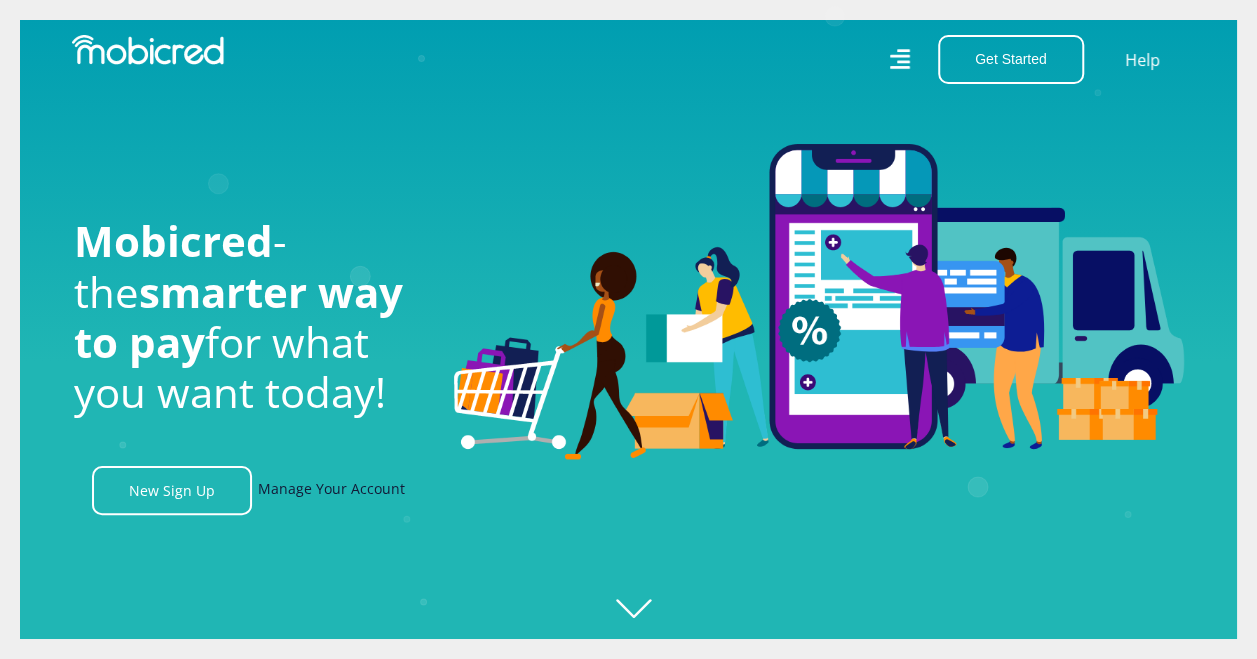 scroll, scrollTop: 0, scrollLeft: 3874, axis: horizontal 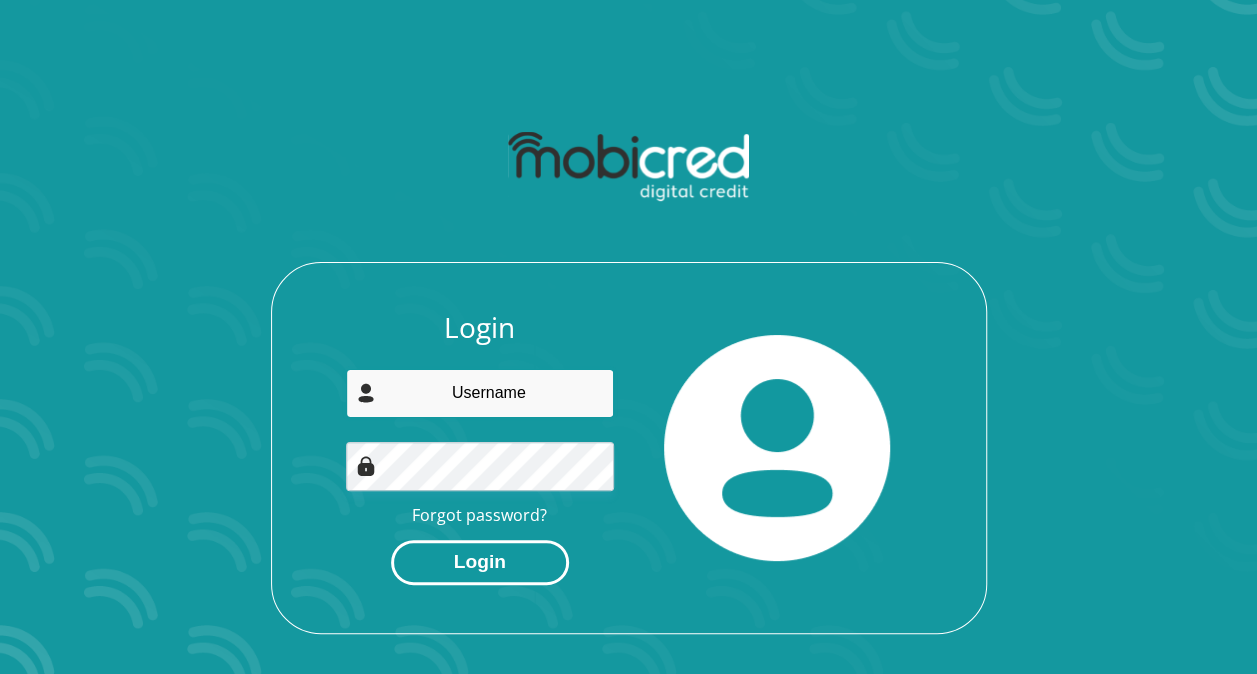 type on "tlousenyatsi0722@gmail.com" 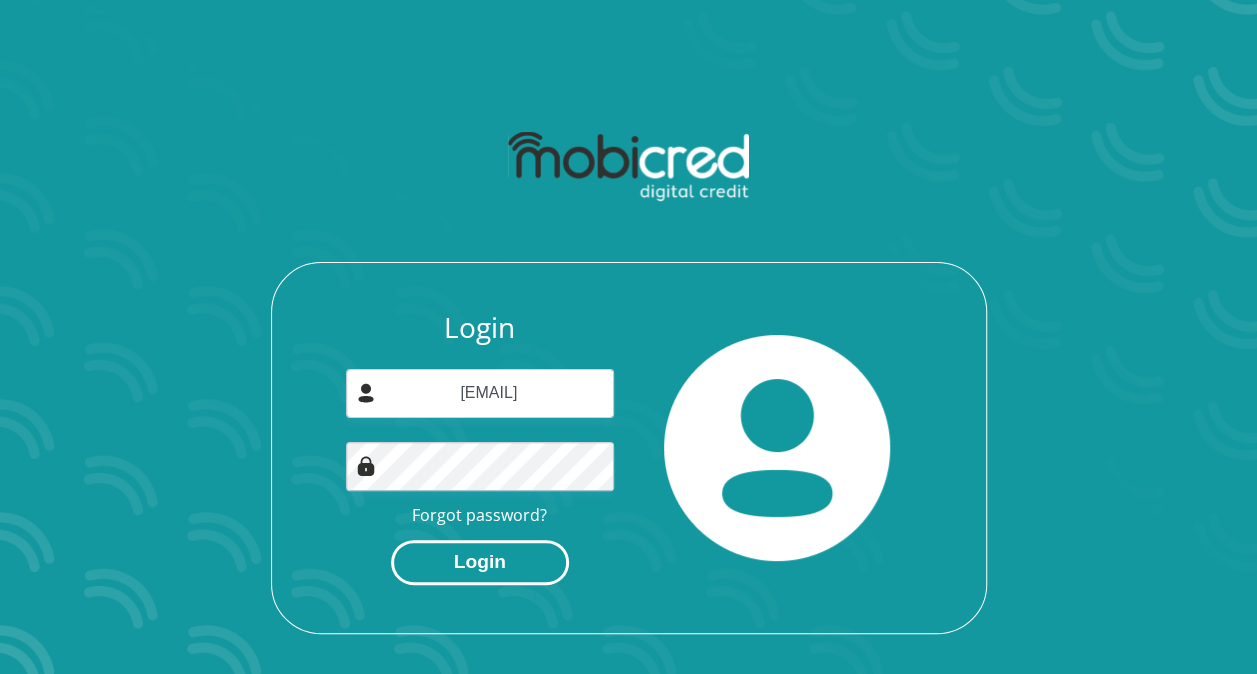 click on "Login" at bounding box center [480, 562] 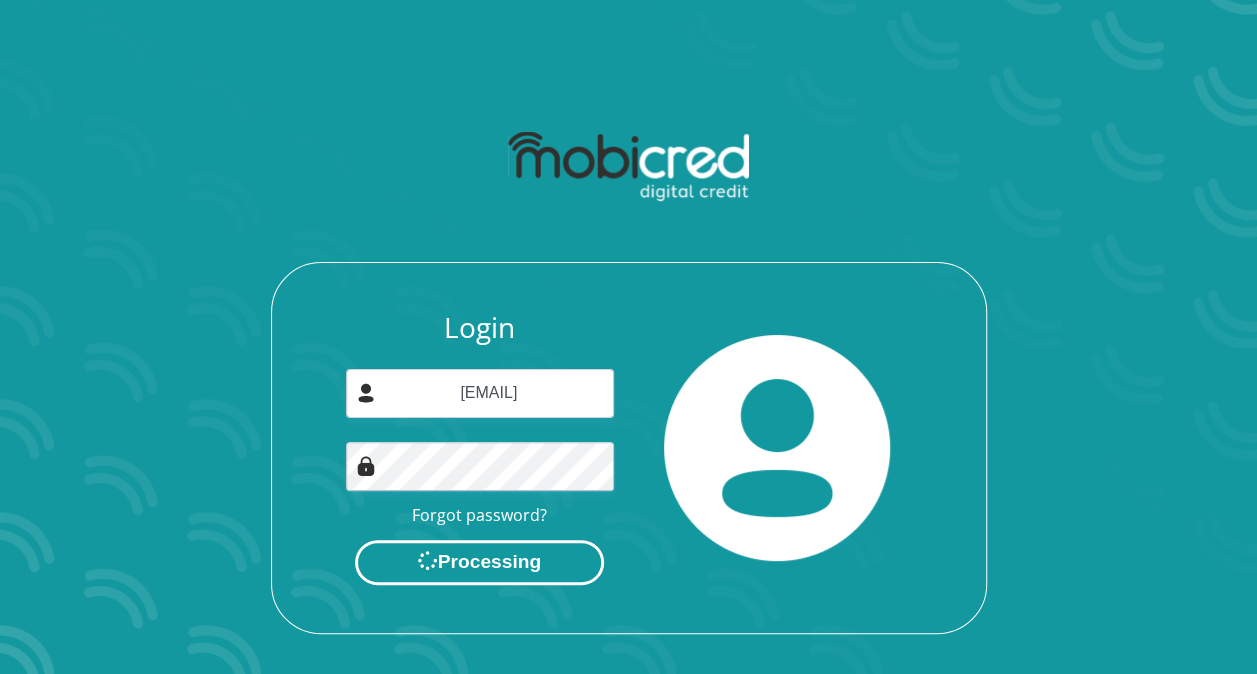 scroll, scrollTop: 0, scrollLeft: 0, axis: both 